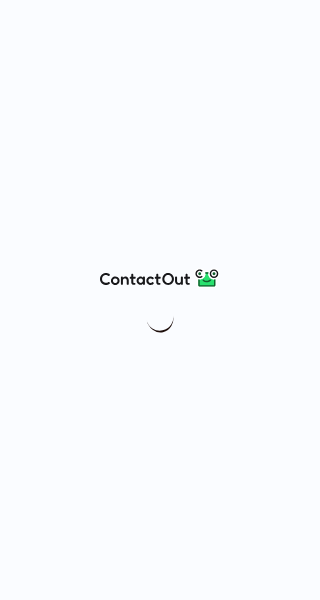 scroll, scrollTop: 0, scrollLeft: 0, axis: both 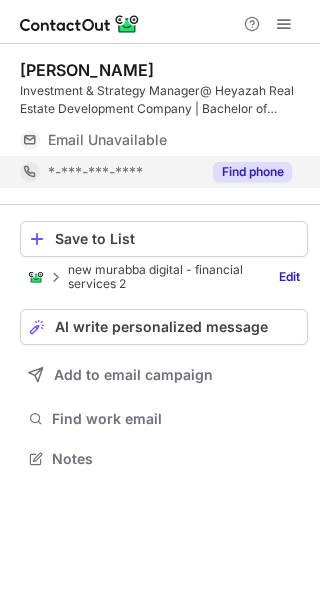 click on "Find phone" at bounding box center (246, 172) 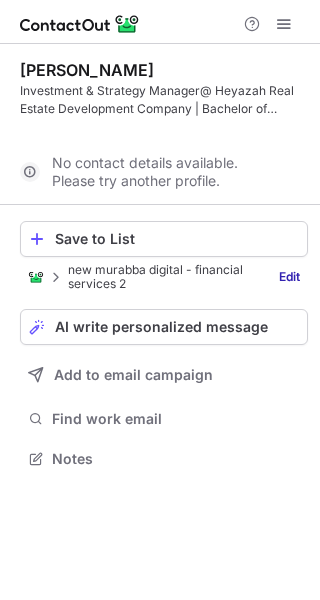 scroll, scrollTop: 412, scrollLeft: 320, axis: both 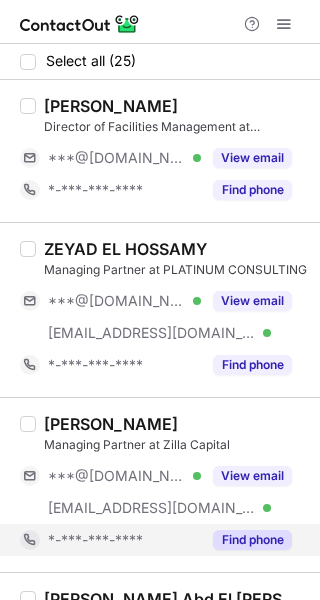 click on "Find phone" at bounding box center [252, 540] 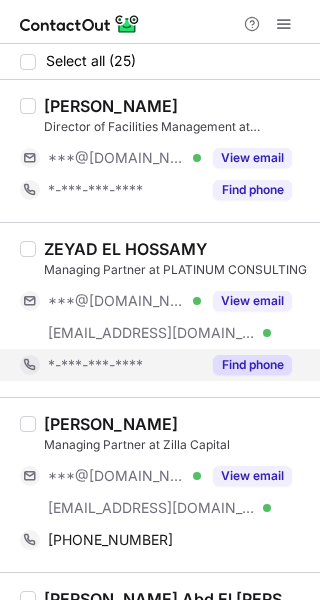 click on "Find phone" at bounding box center [252, 365] 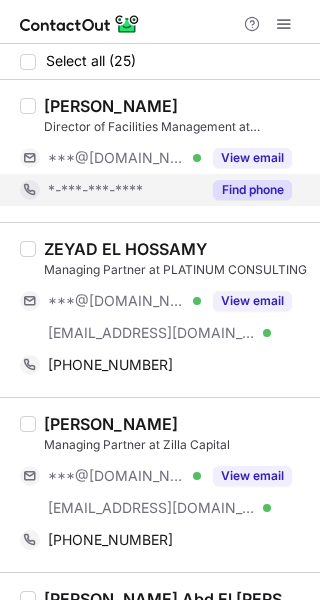 click on "Find phone" at bounding box center (246, 190) 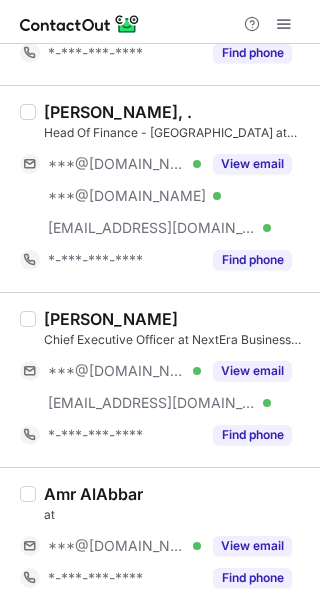 scroll, scrollTop: 631, scrollLeft: 0, axis: vertical 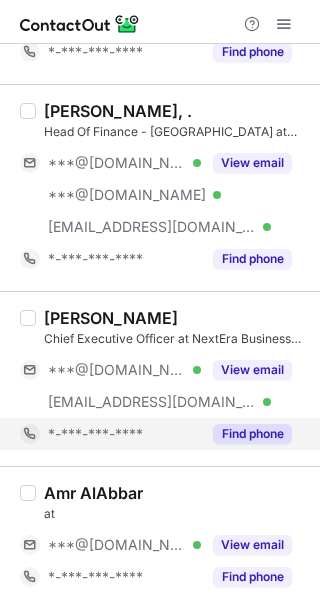click on "Find phone" at bounding box center (252, 434) 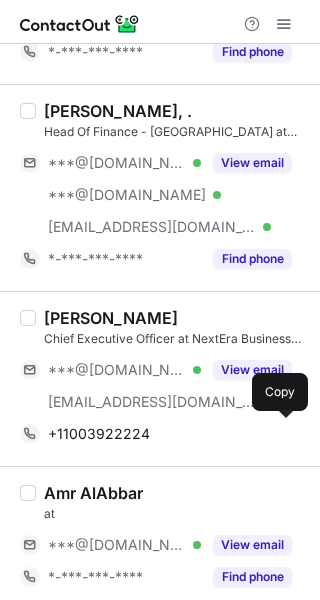 scroll, scrollTop: 958, scrollLeft: 0, axis: vertical 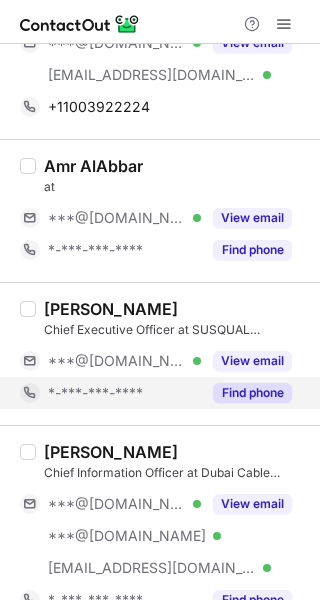 click on "Find phone" at bounding box center [252, 393] 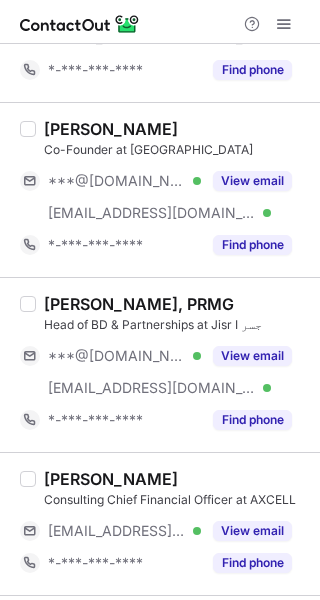 scroll, scrollTop: 1743, scrollLeft: 0, axis: vertical 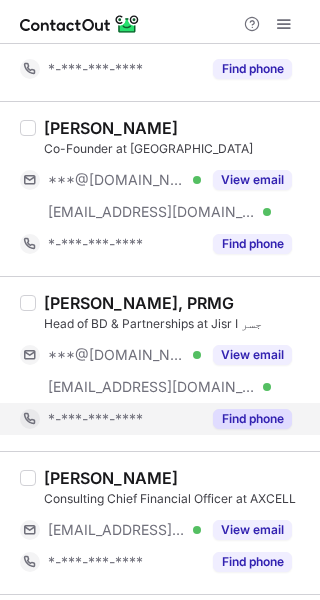 click on "Find phone" at bounding box center (252, 419) 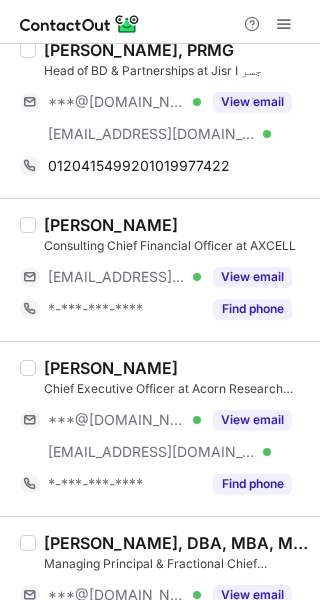 scroll, scrollTop: 2103, scrollLeft: 0, axis: vertical 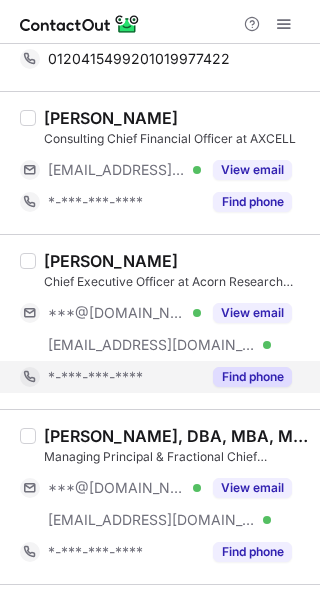 click on "Find phone" at bounding box center [252, 377] 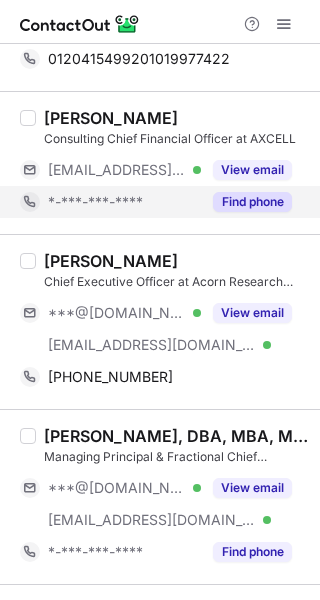 click on "Find phone" at bounding box center (252, 202) 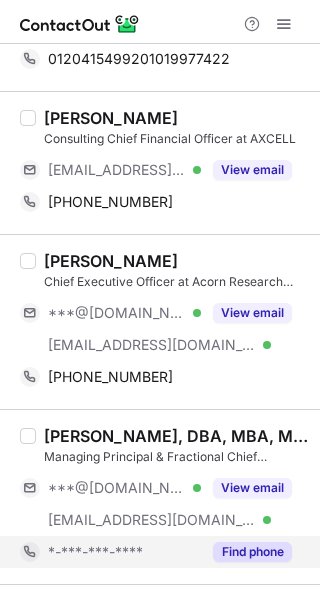 click on "Find phone" at bounding box center (252, 552) 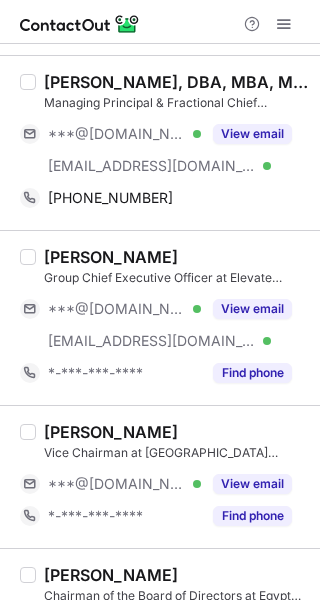 scroll, scrollTop: 2458, scrollLeft: 0, axis: vertical 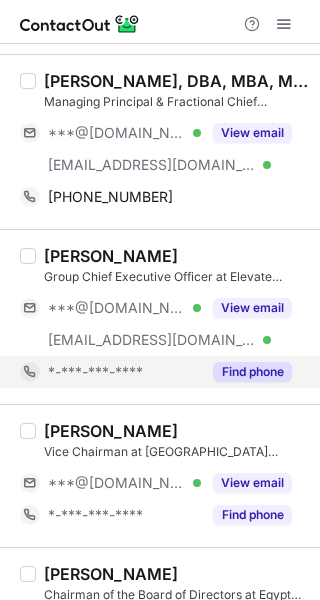 click on "Find phone" at bounding box center [252, 372] 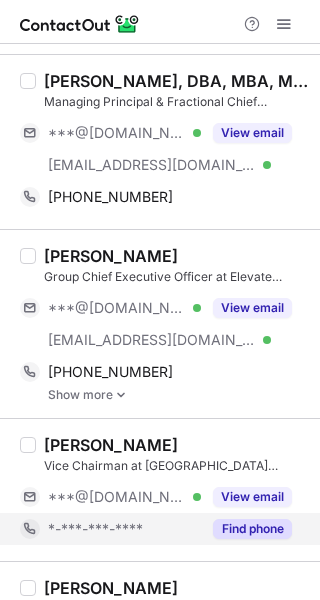 click on "Find phone" at bounding box center [252, 529] 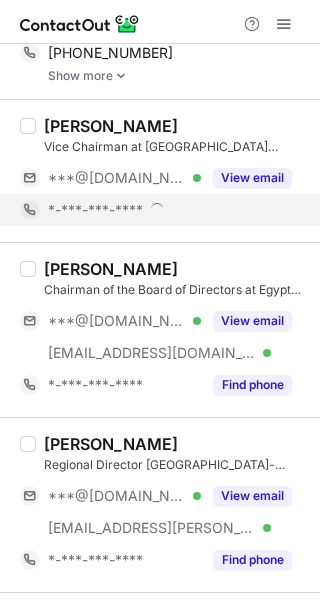 scroll, scrollTop: 2816, scrollLeft: 0, axis: vertical 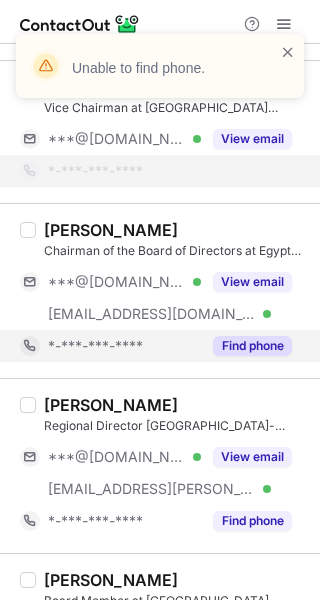 click on "Find phone" at bounding box center (252, 346) 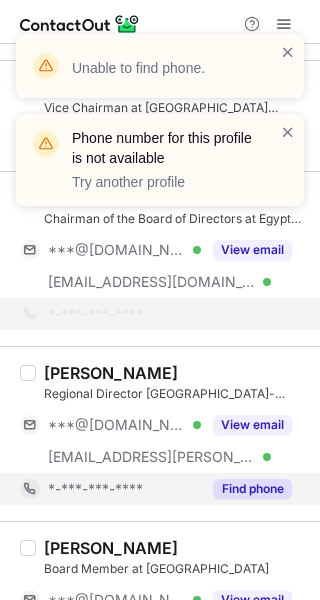 click on "Find phone" at bounding box center [252, 489] 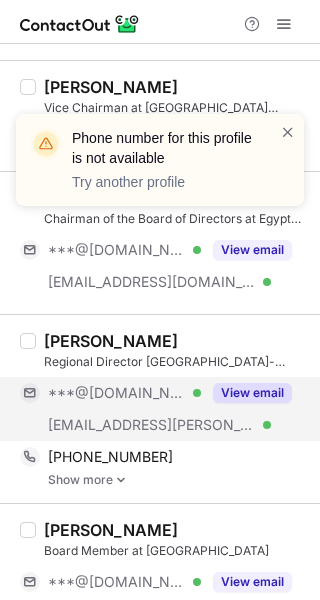 scroll, scrollTop: 2928, scrollLeft: 0, axis: vertical 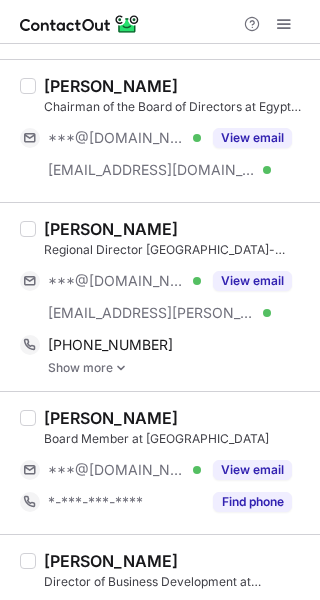click on "Show more" at bounding box center (178, 368) 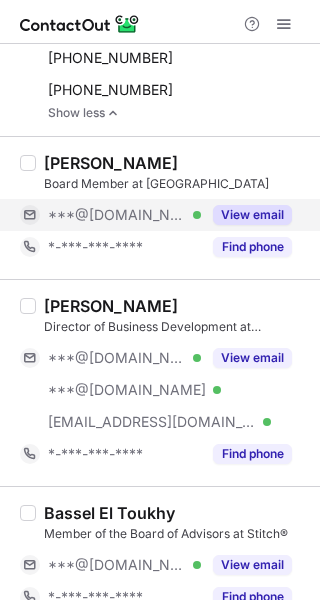 scroll, scrollTop: 3312, scrollLeft: 0, axis: vertical 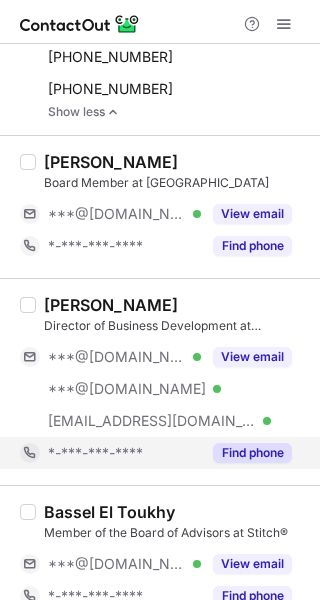 click on "Find phone" at bounding box center (252, 453) 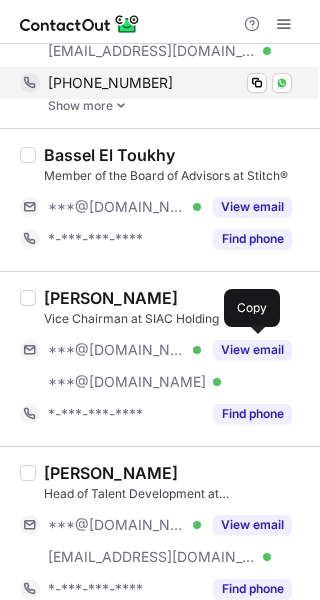 scroll, scrollTop: 3708, scrollLeft: 0, axis: vertical 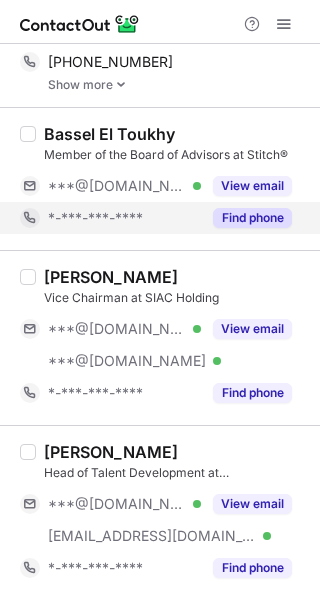 click on "Find phone" at bounding box center (252, 218) 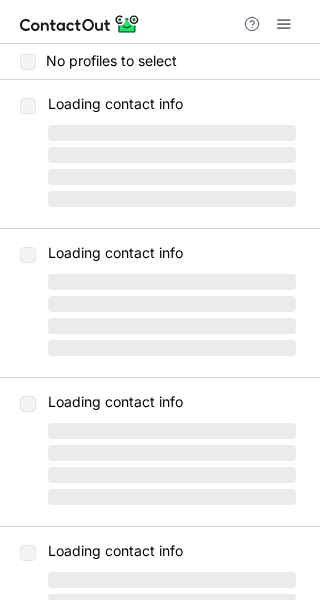 scroll, scrollTop: 0, scrollLeft: 0, axis: both 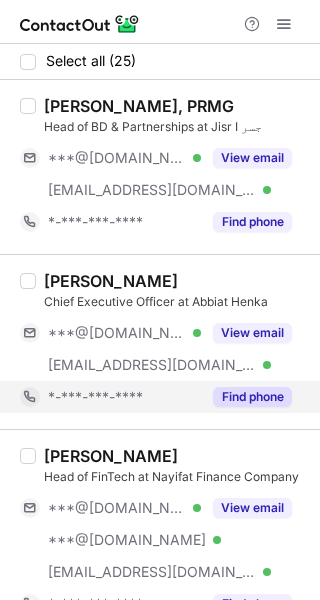 click on "Find phone" at bounding box center (252, 397) 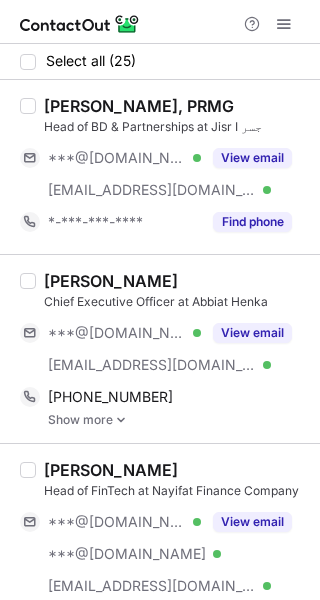 click on "Show more" at bounding box center (178, 420) 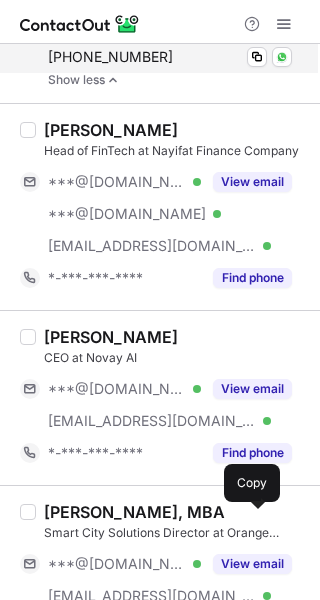 scroll, scrollTop: 470, scrollLeft: 0, axis: vertical 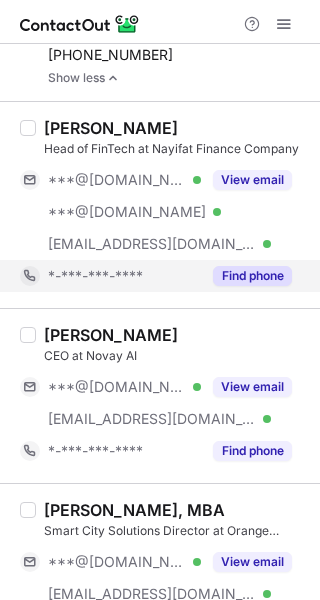 click on "Find phone" at bounding box center (252, 276) 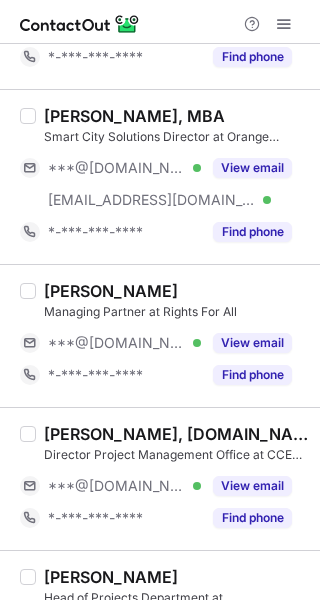 scroll, scrollTop: 1002, scrollLeft: 0, axis: vertical 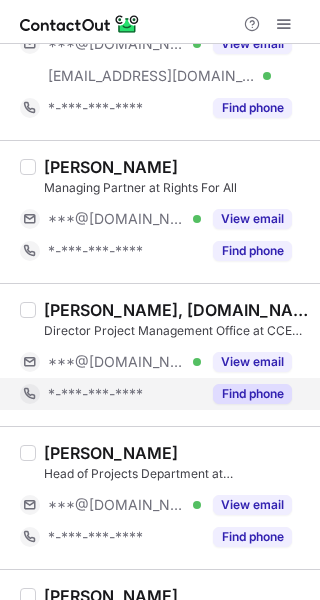 click on "Find phone" at bounding box center (252, 394) 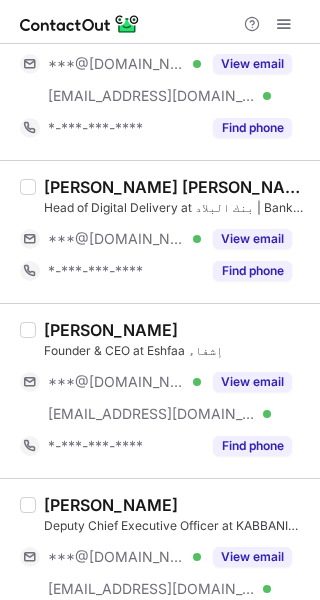 scroll, scrollTop: 1587, scrollLeft: 0, axis: vertical 